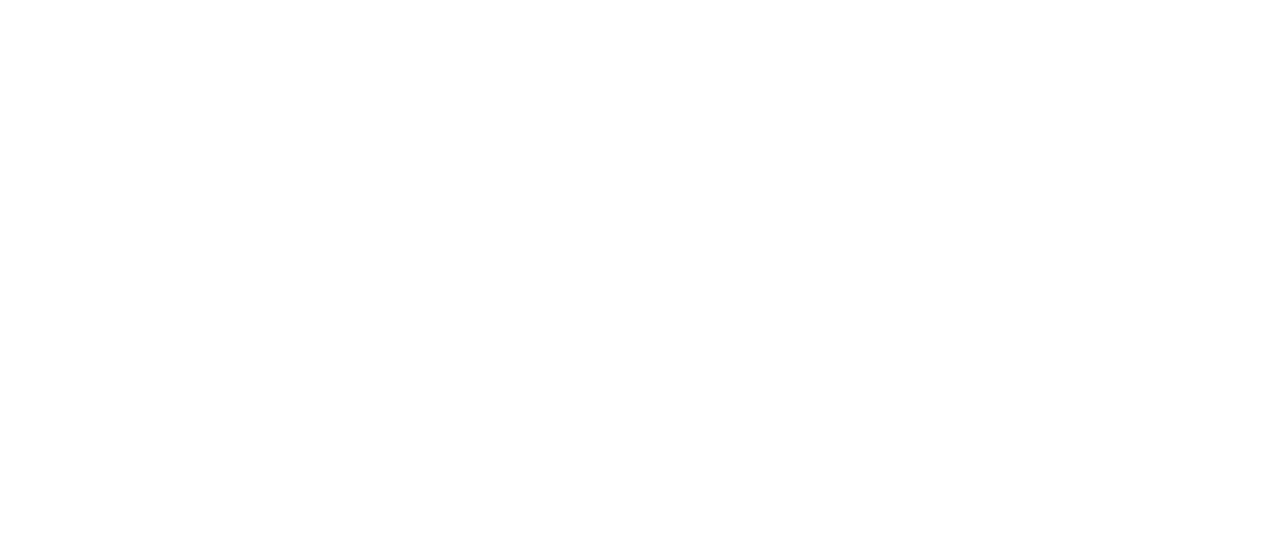 scroll, scrollTop: 0, scrollLeft: 0, axis: both 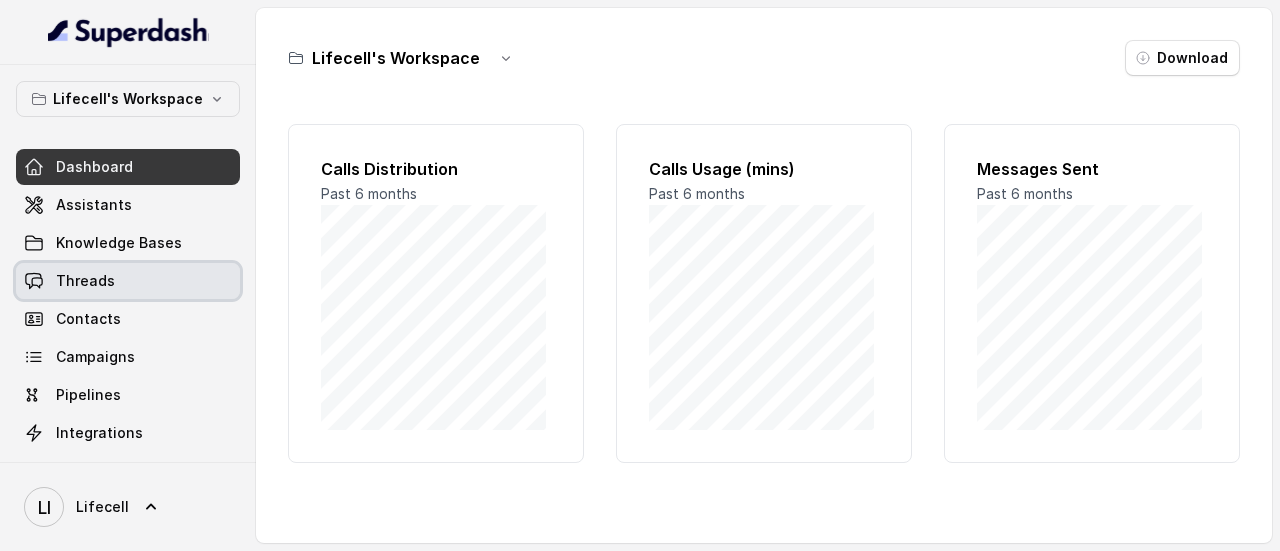 click on "Threads" at bounding box center (85, 281) 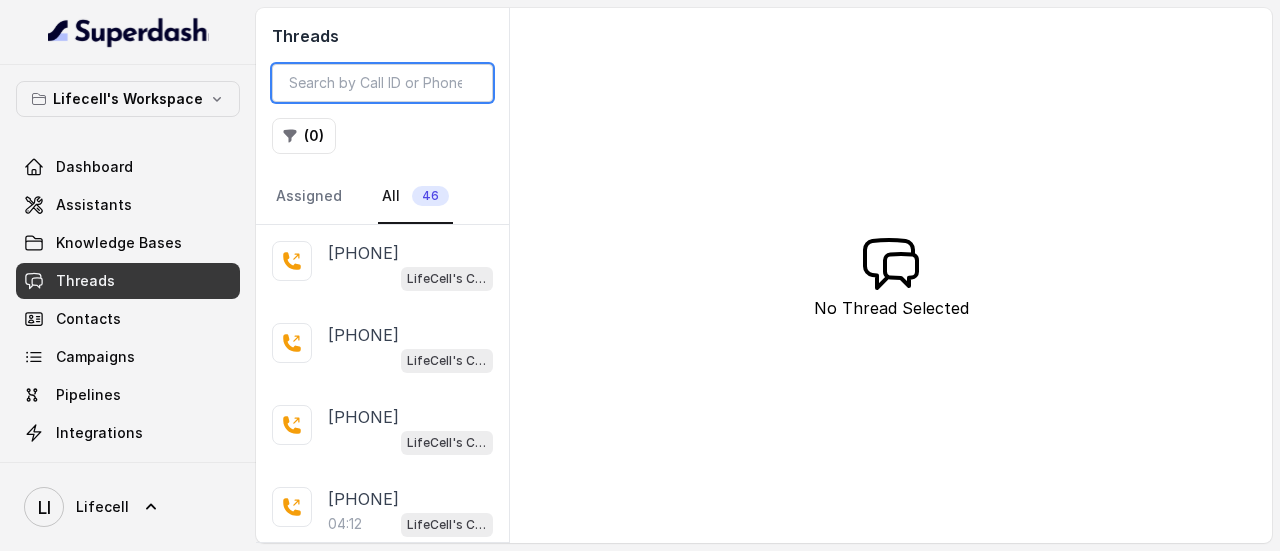 click at bounding box center (382, 83) 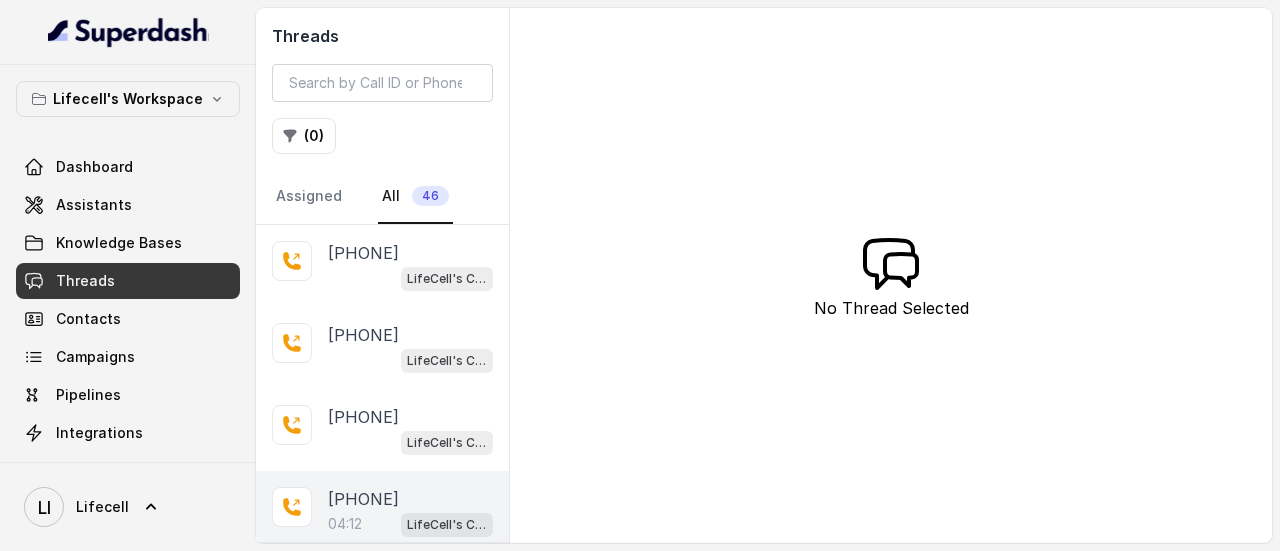 drag, startPoint x: 368, startPoint y: 510, endPoint x: 403, endPoint y: 490, distance: 40.311287 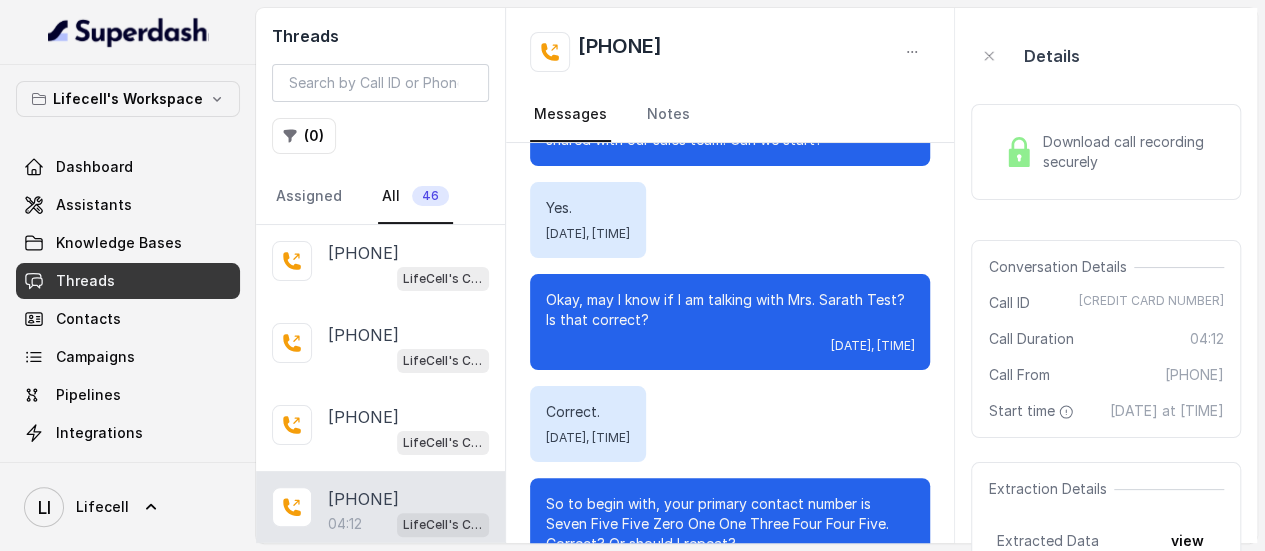 scroll, scrollTop: 0, scrollLeft: 0, axis: both 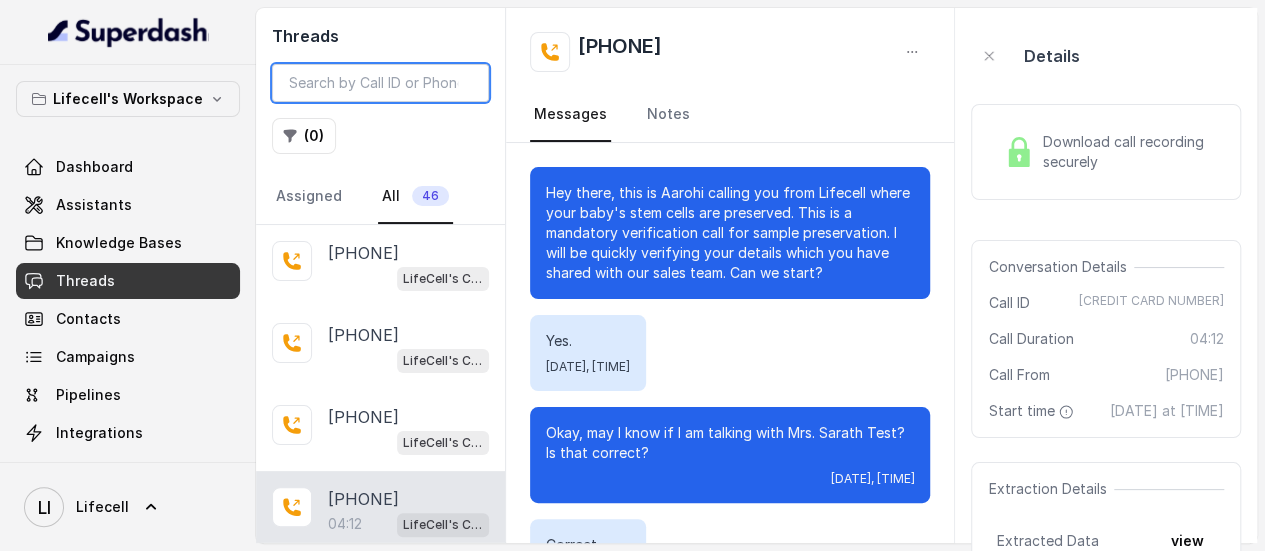 click at bounding box center [380, 83] 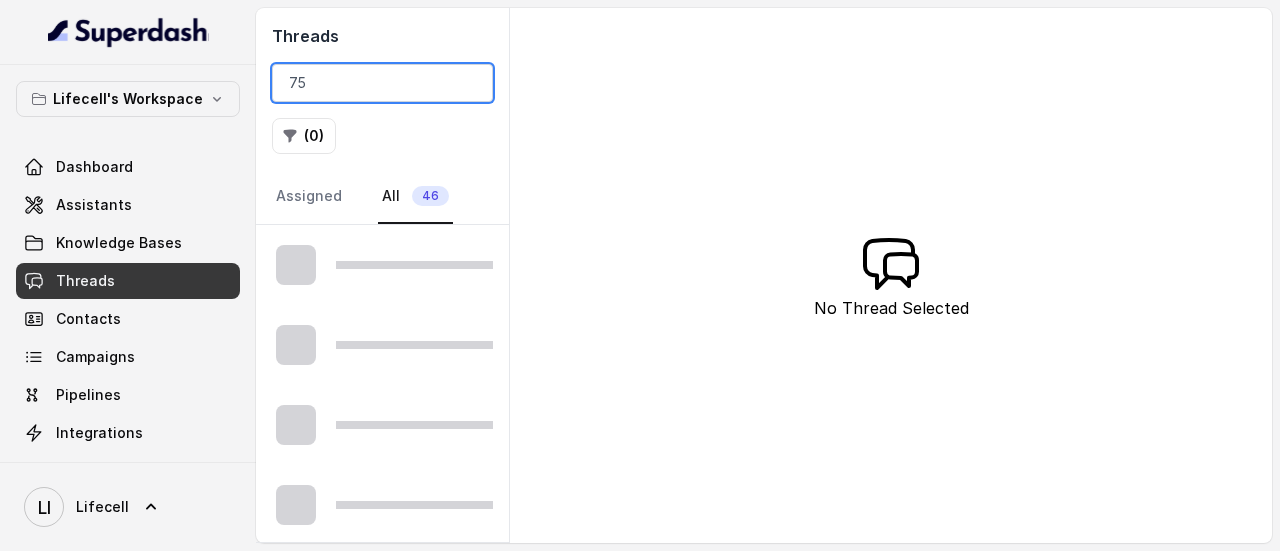 type on "7" 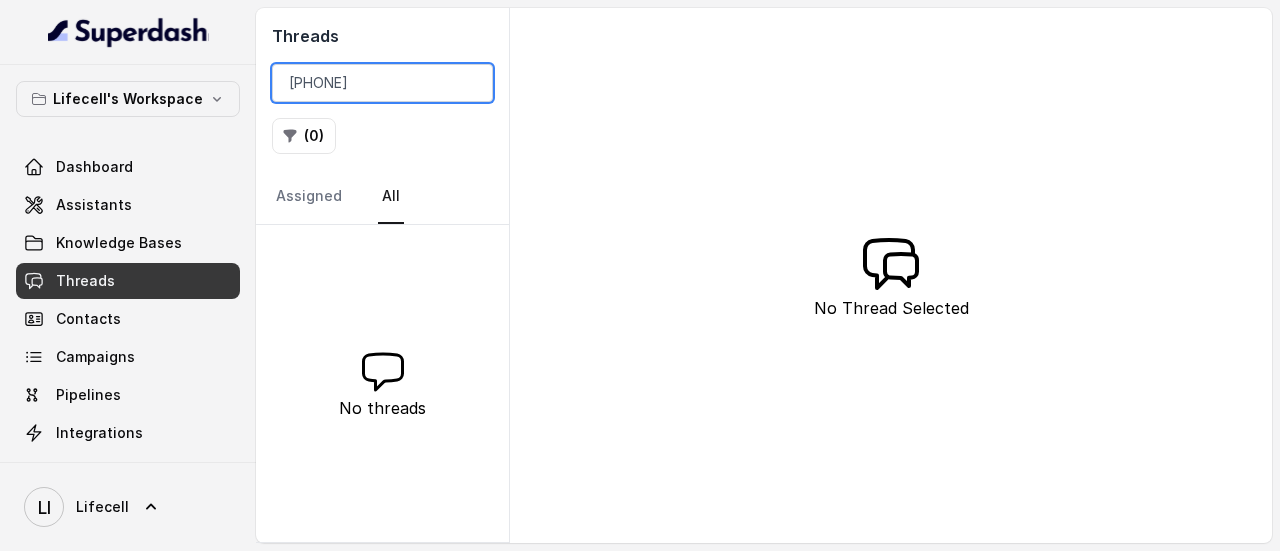 click on "[PHONE]" at bounding box center [382, 83] 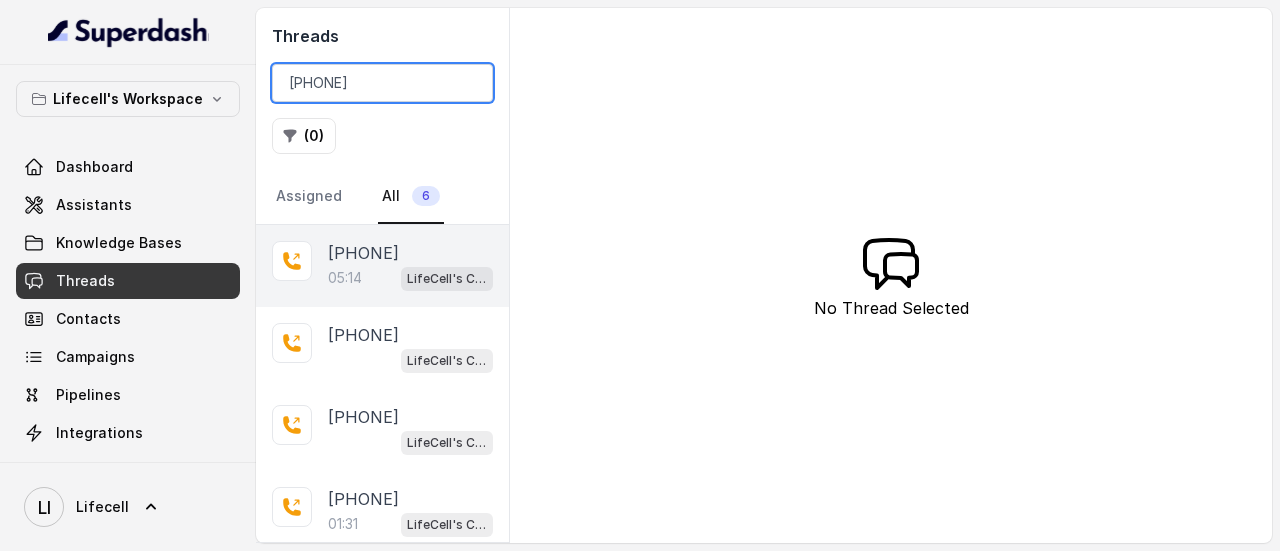 type on "[PHONE]" 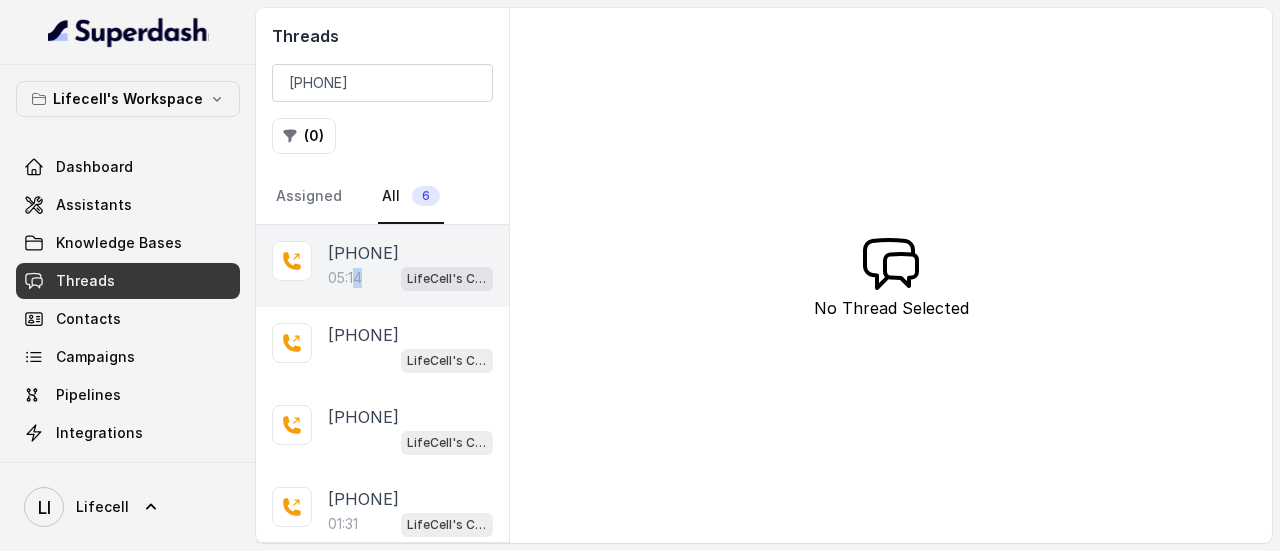 click on "[TIME] LifeCell's Call Assistant" at bounding box center [410, 278] 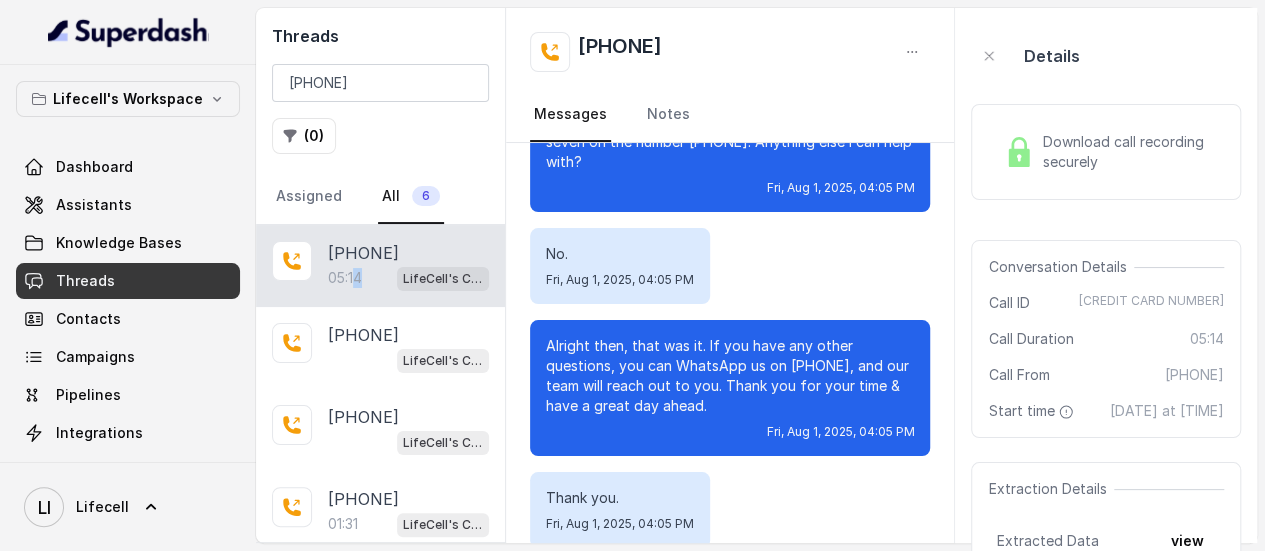 scroll, scrollTop: 5167, scrollLeft: 0, axis: vertical 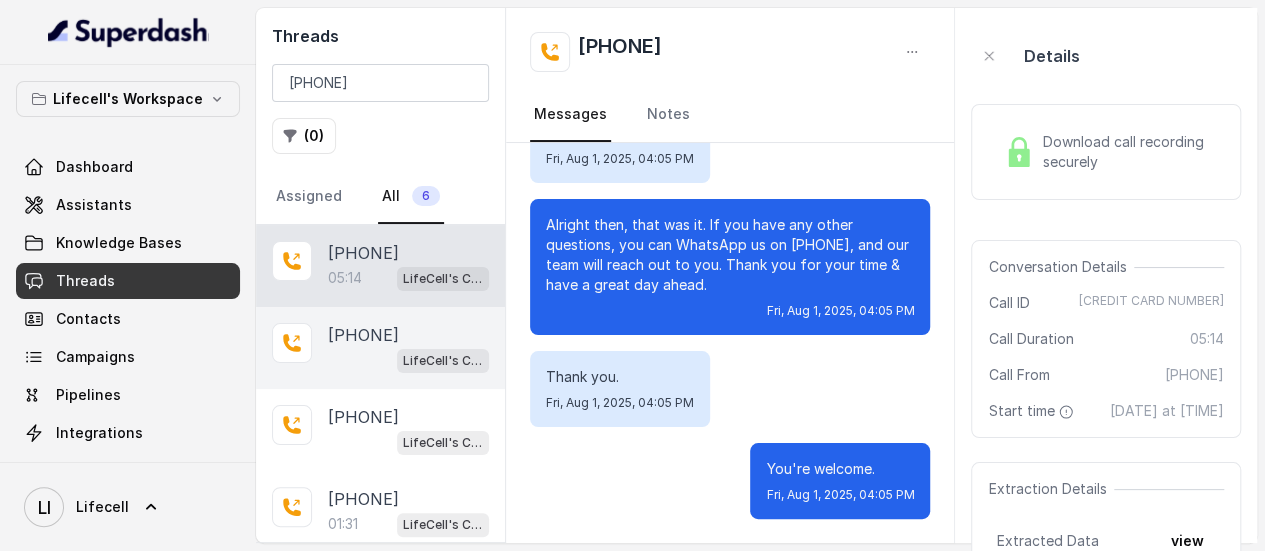 click on "LifeCell's Call Assistant" at bounding box center [408, 360] 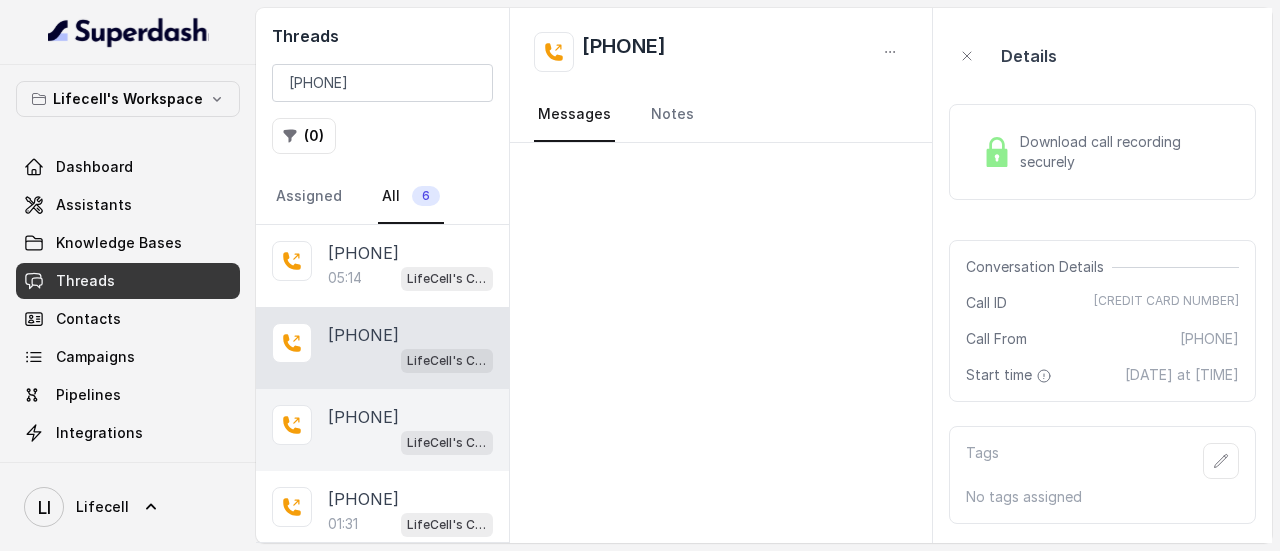 click on "LifeCell's Call Assistant" at bounding box center (410, 442) 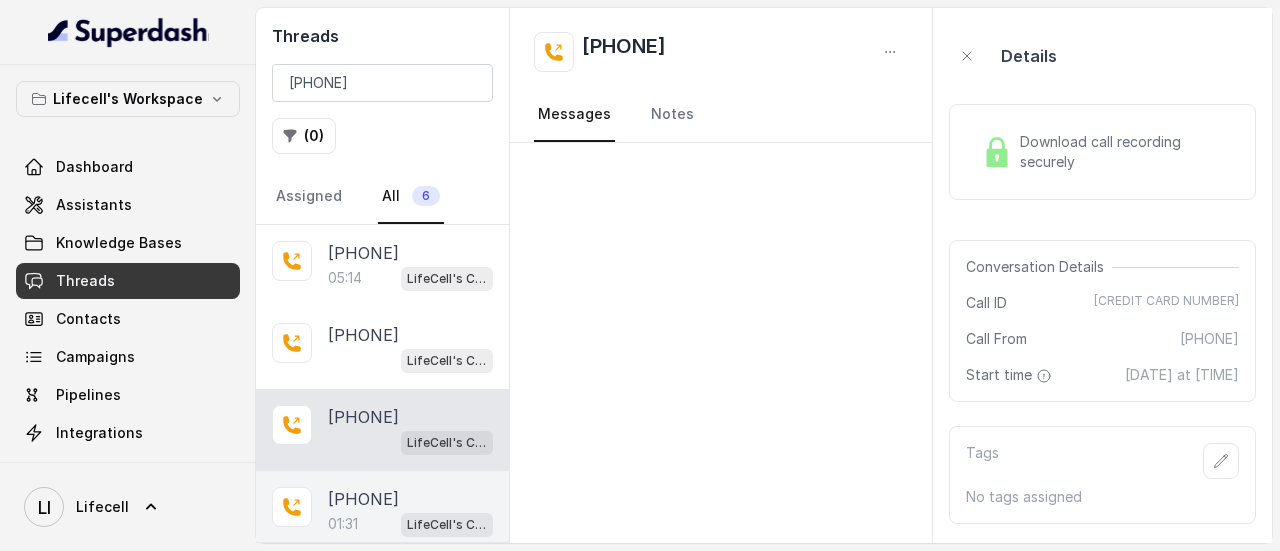 click on "[NUMBER]   01:31 LifeCell's Call Assistant" at bounding box center [382, 512] 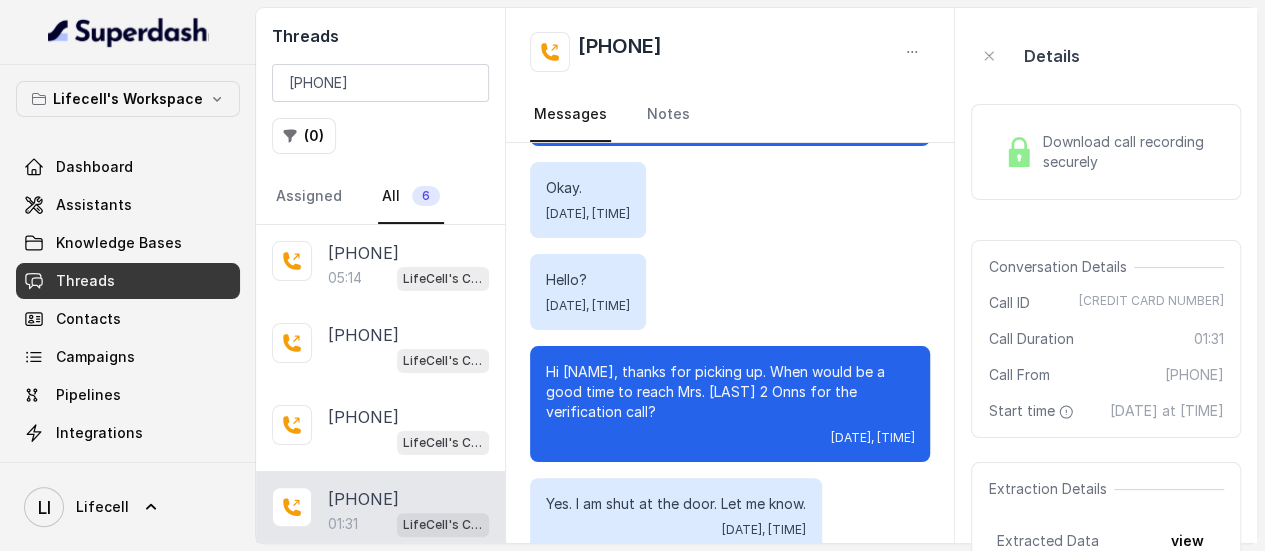 scroll, scrollTop: 971, scrollLeft: 0, axis: vertical 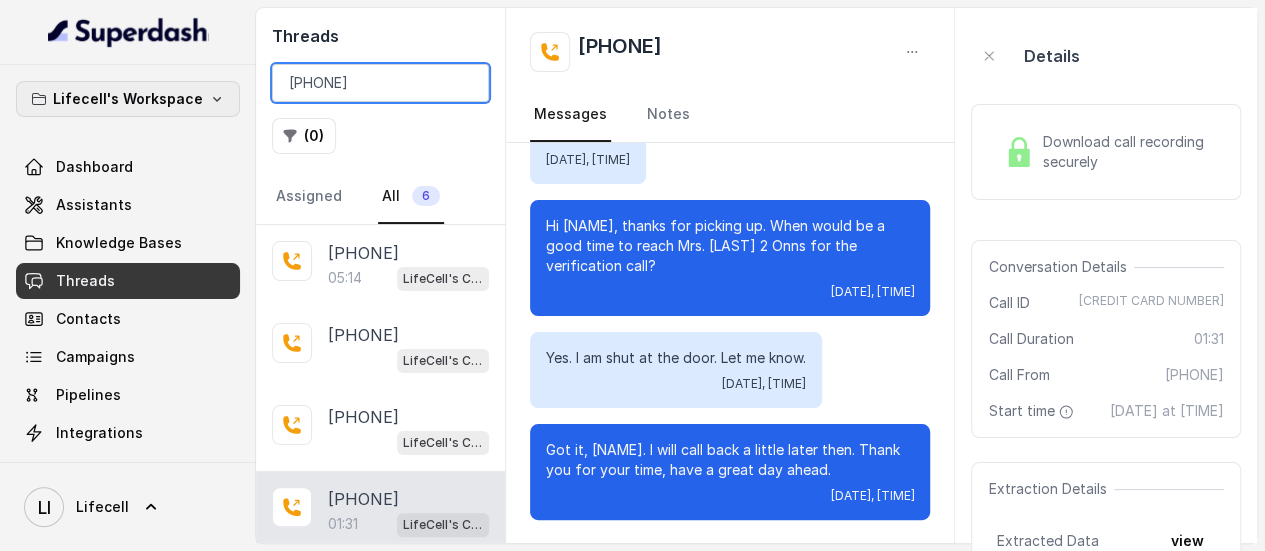 drag, startPoint x: 394, startPoint y: 79, endPoint x: 86, endPoint y: 97, distance: 308.5255 